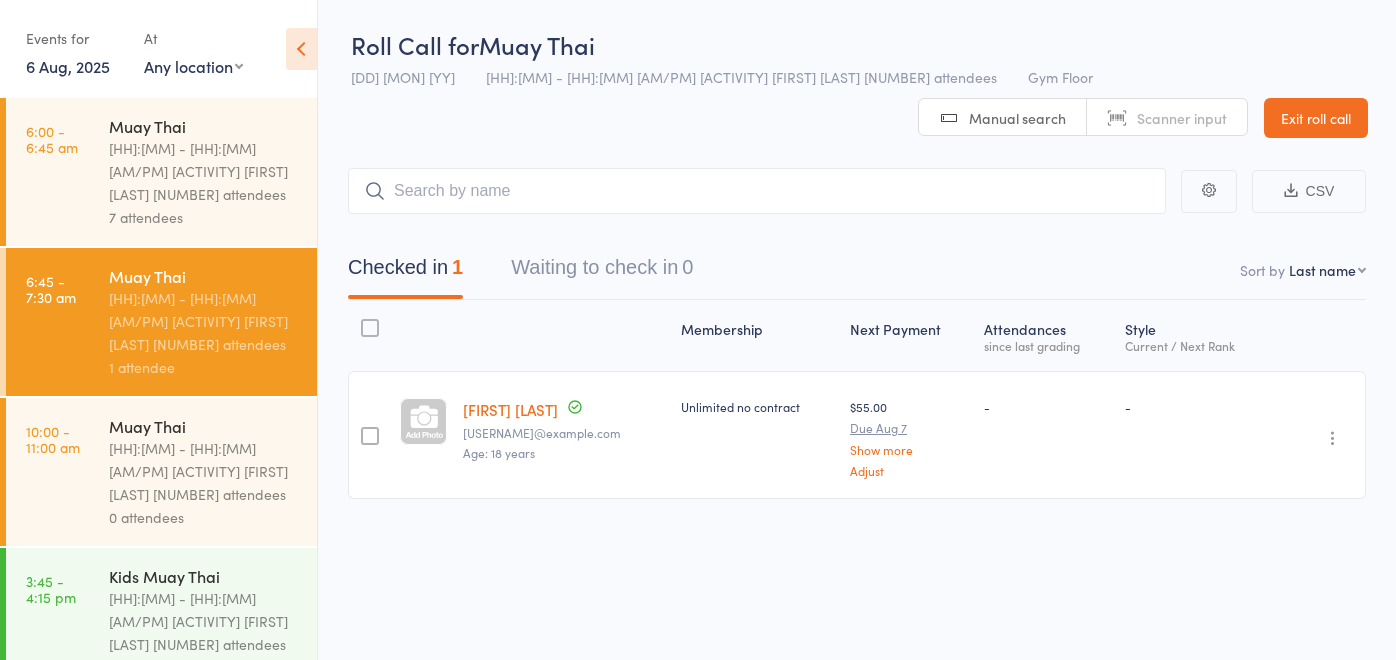 scroll, scrollTop: 0, scrollLeft: 0, axis: both 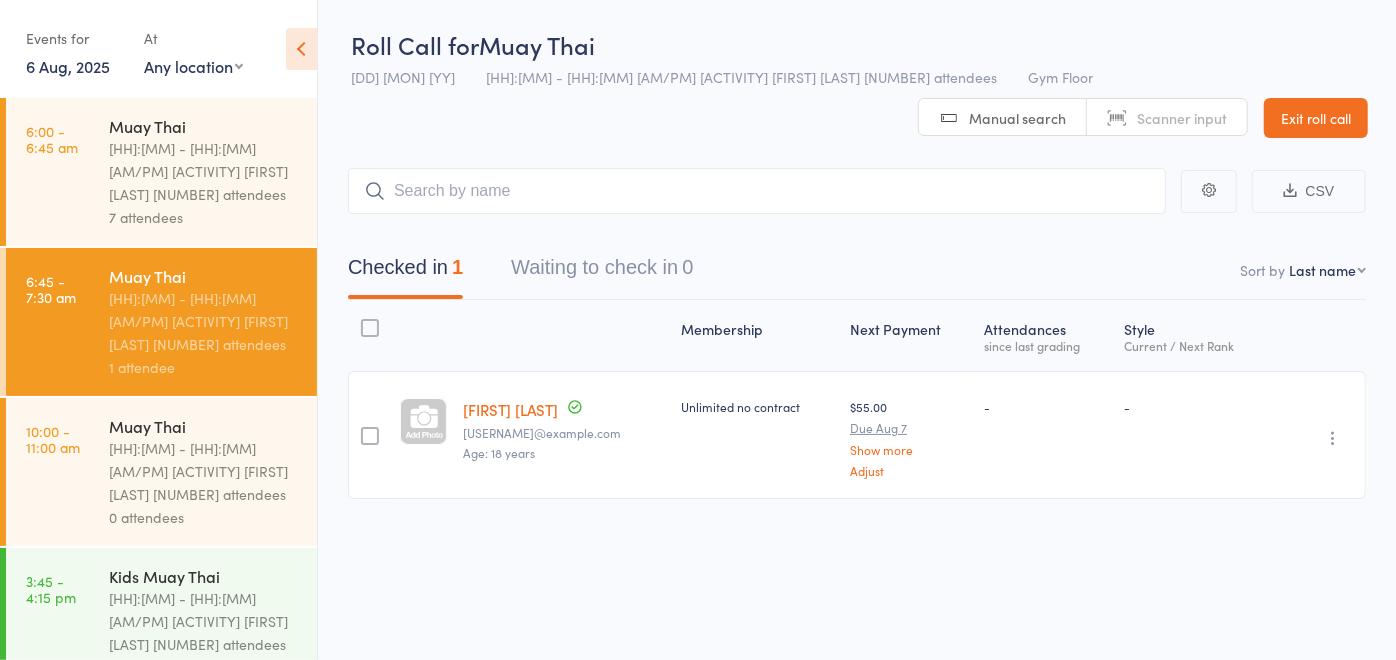 click on "Muay Thai" at bounding box center [204, 426] 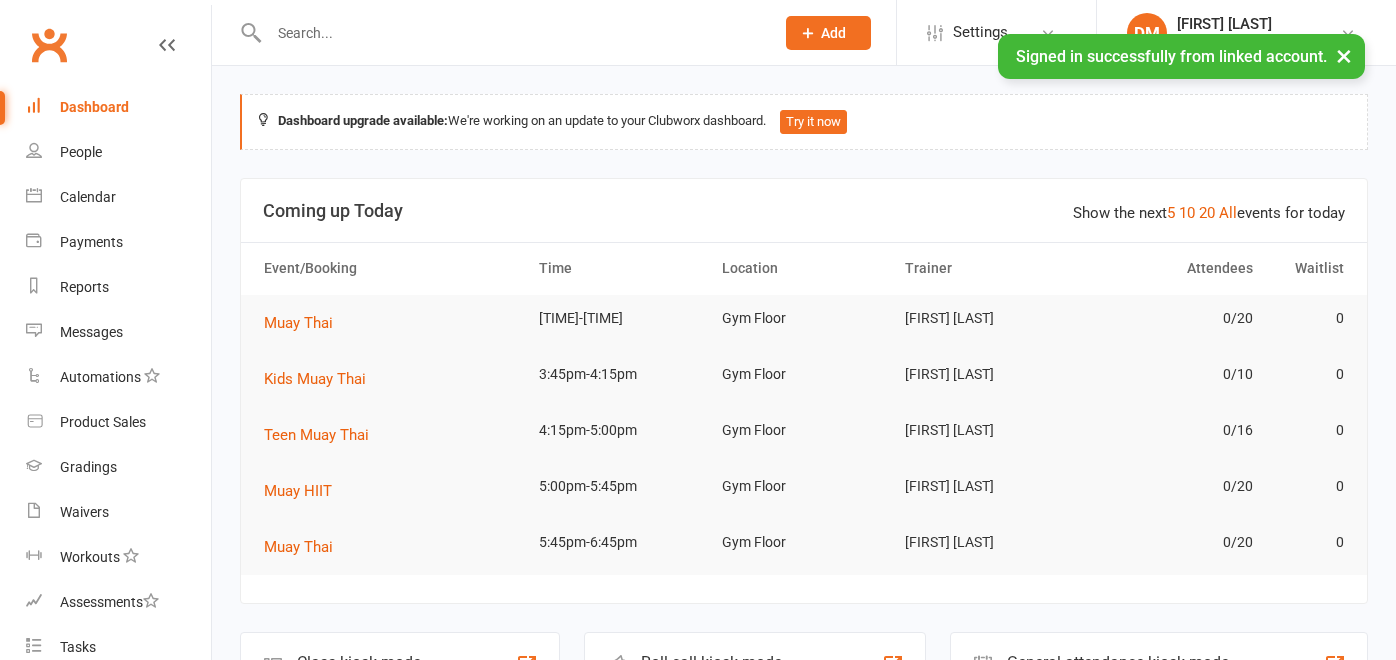 scroll, scrollTop: 0, scrollLeft: 0, axis: both 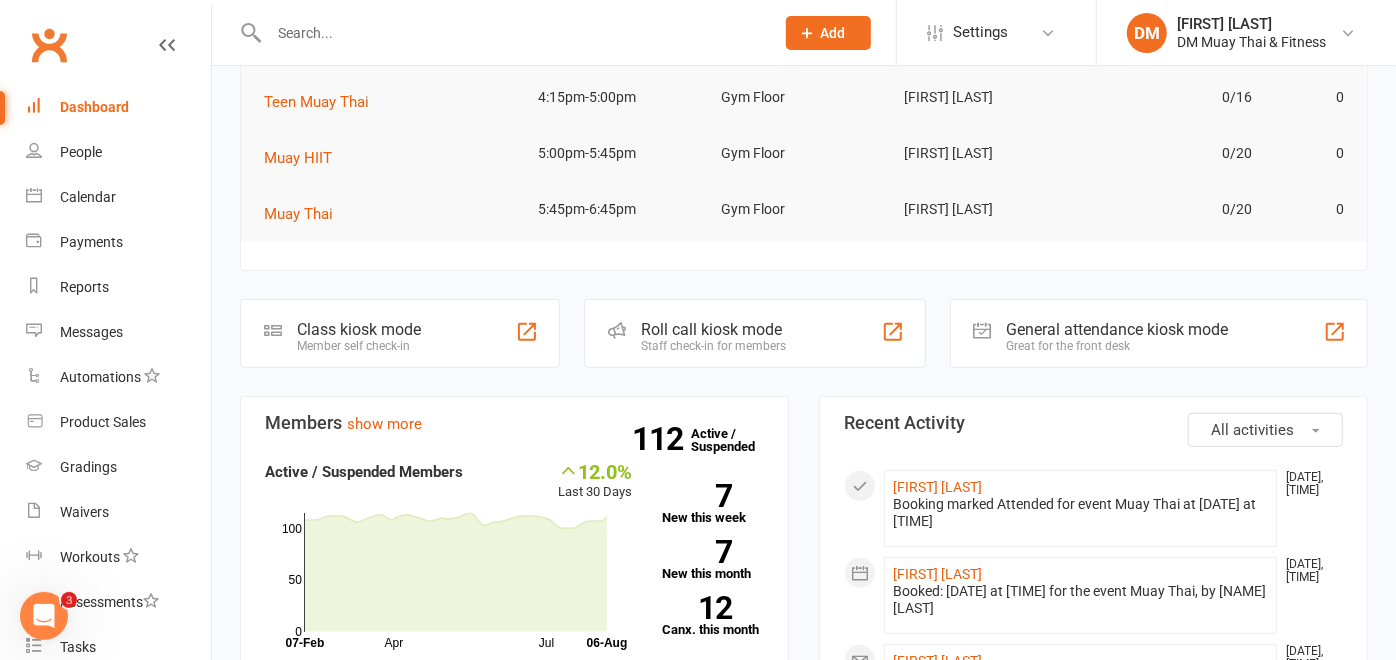 click on "Roll call kiosk mode" 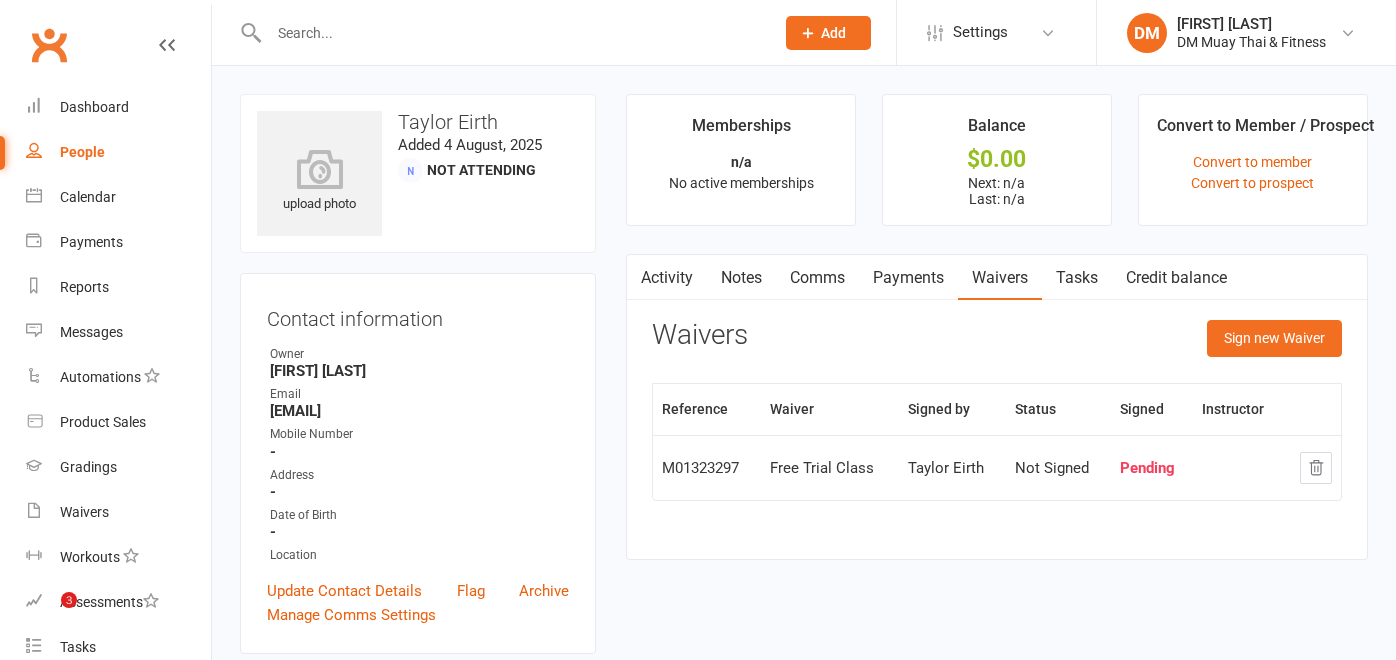 scroll, scrollTop: 0, scrollLeft: 0, axis: both 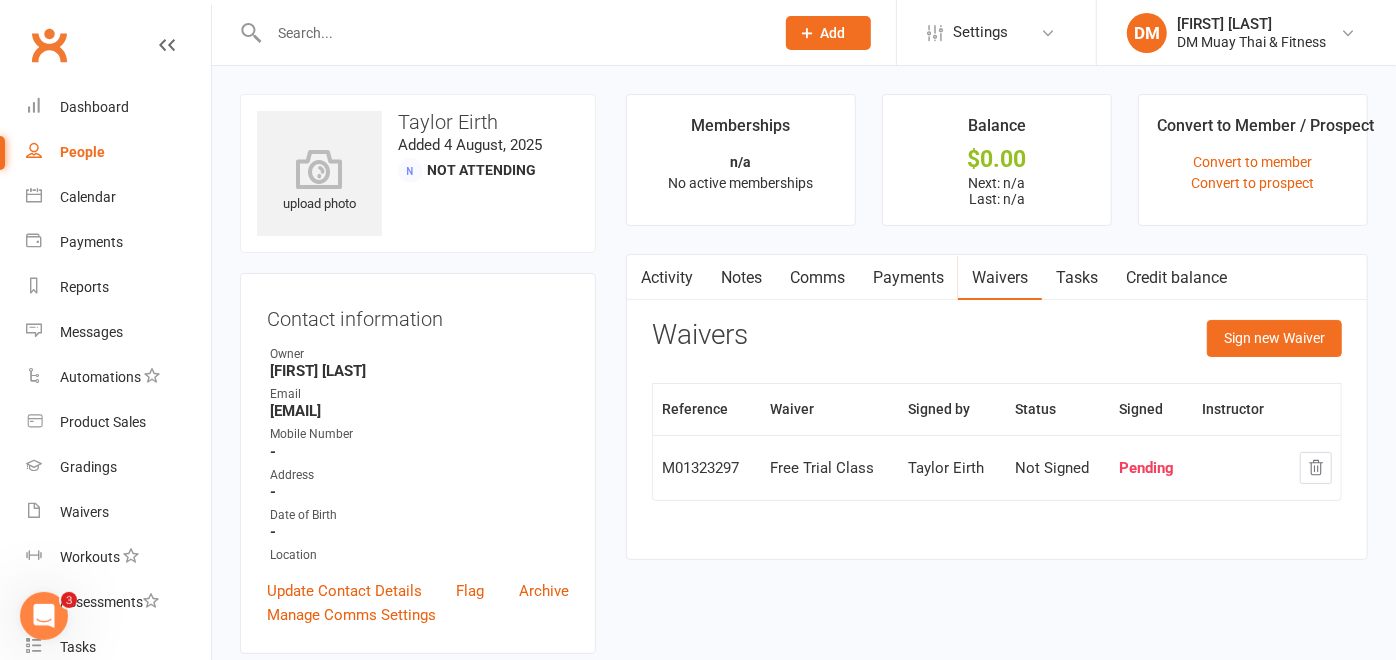 click at bounding box center (511, 33) 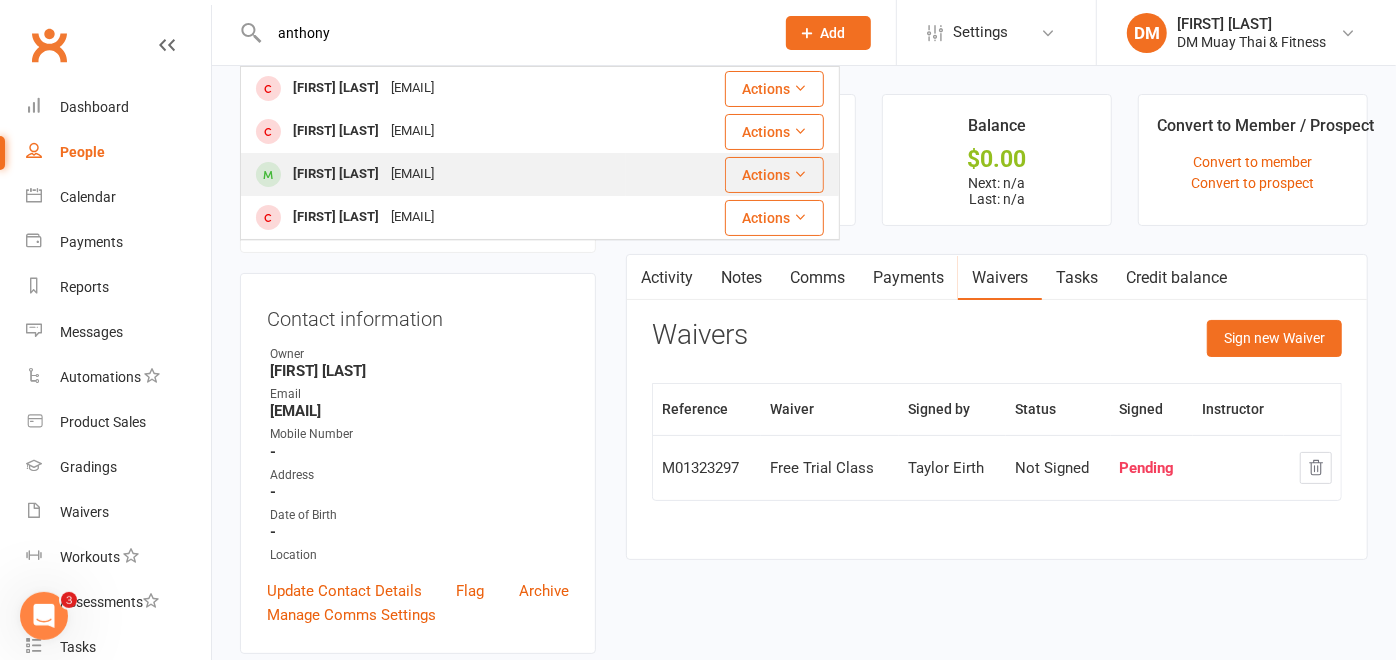 type on "anthony" 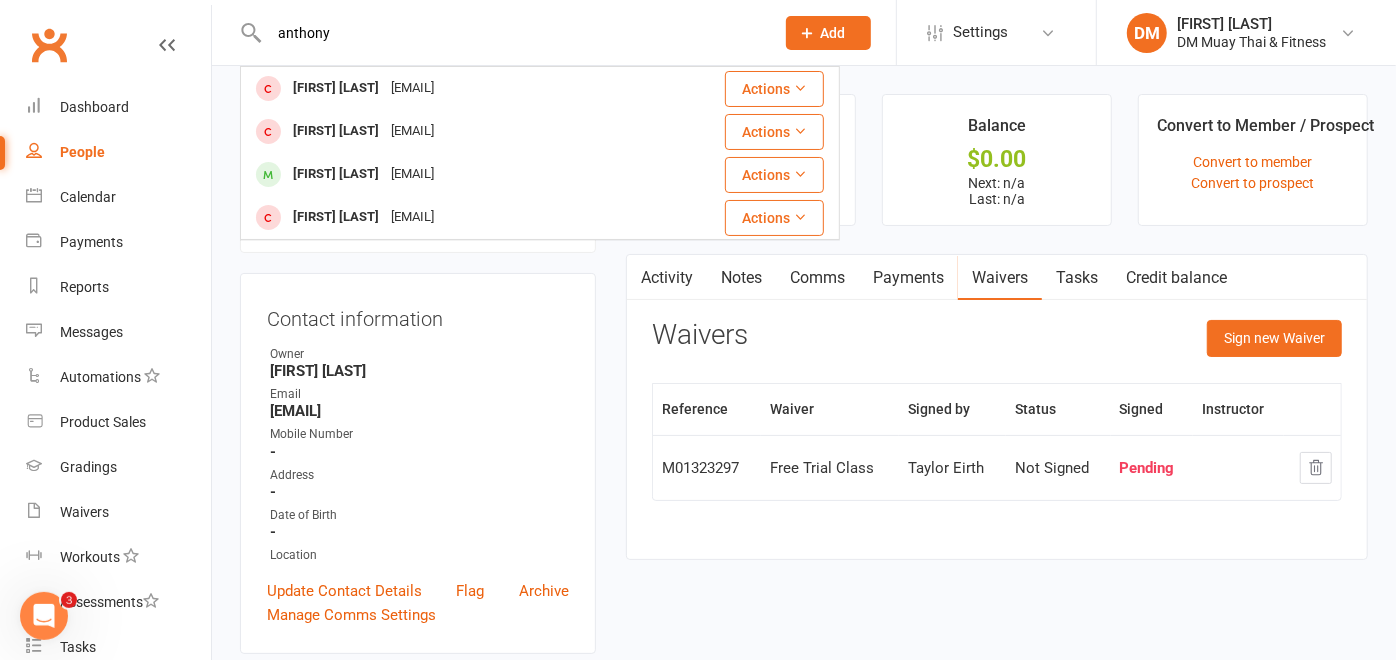 click on "[FIRST] [LAST]" at bounding box center (336, 174) 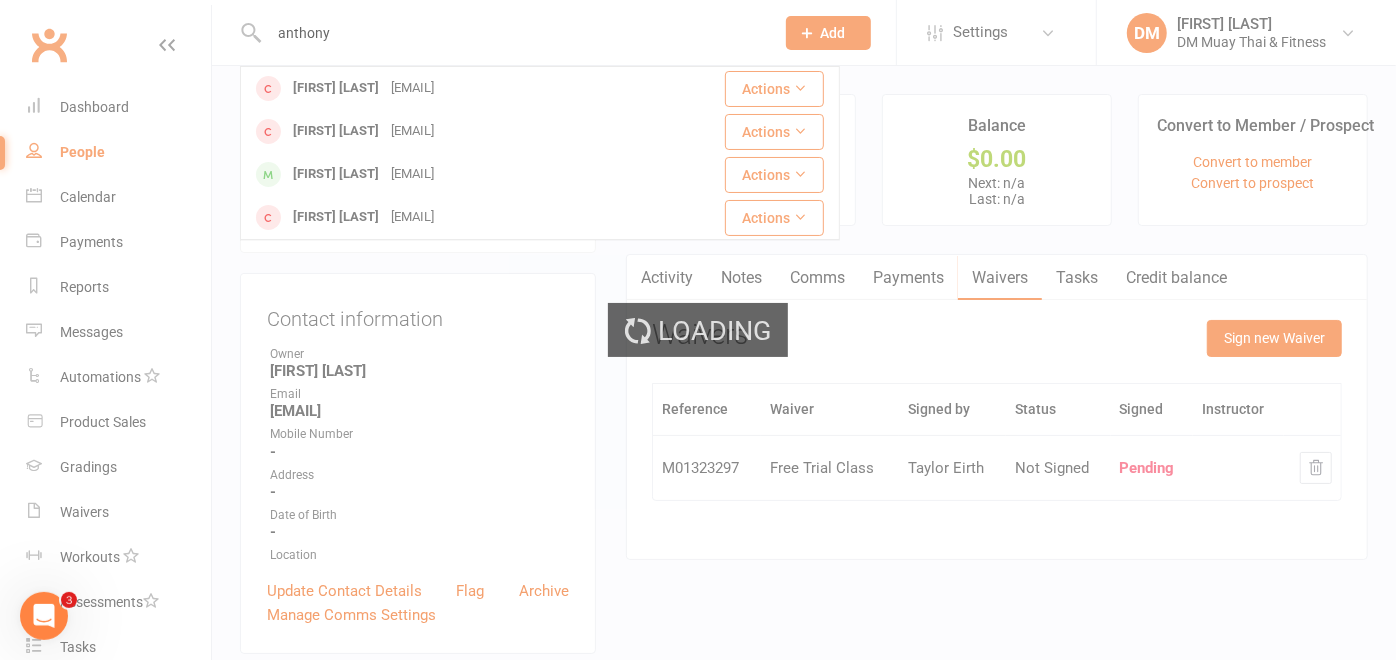 type 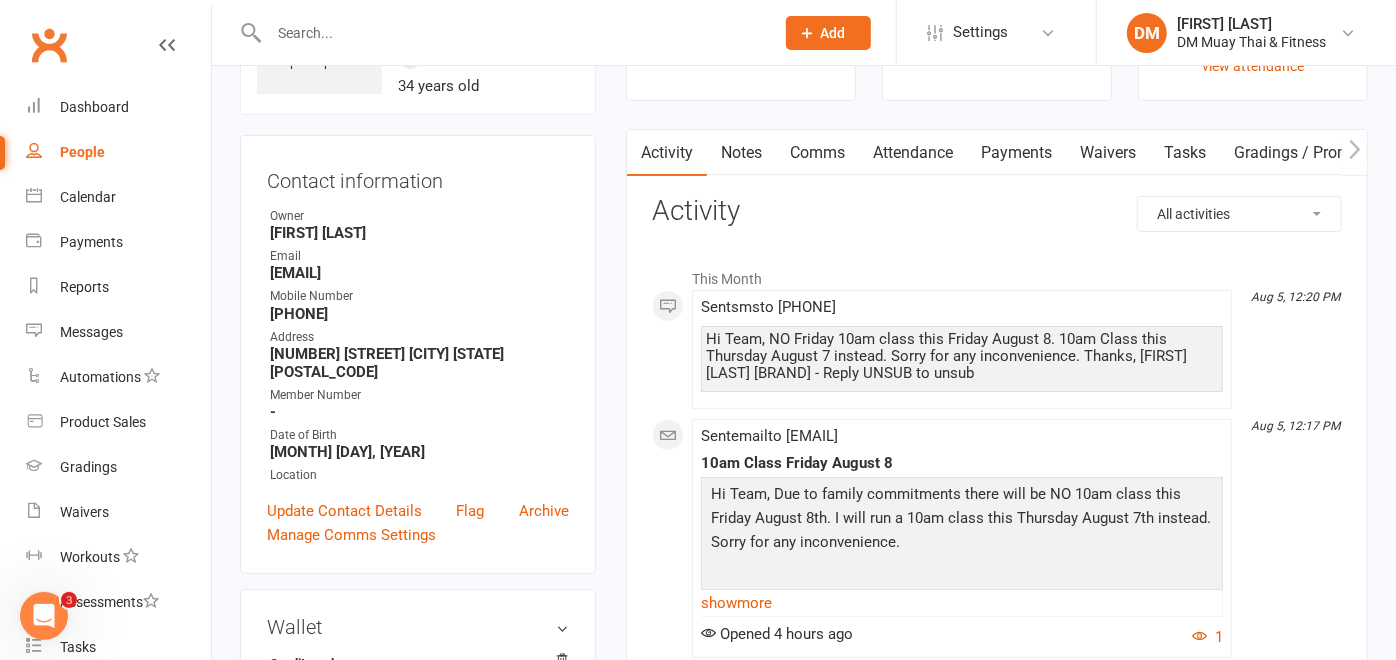 scroll, scrollTop: 0, scrollLeft: 0, axis: both 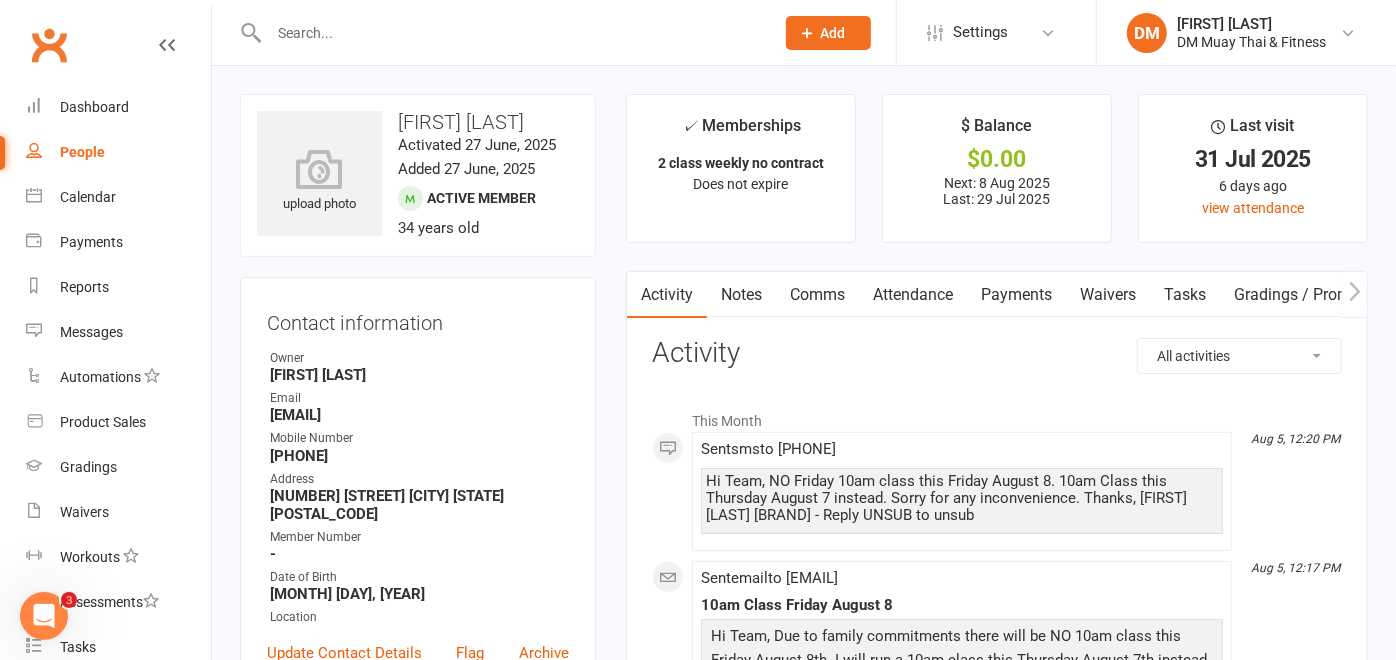 click on "Attendance" at bounding box center [913, 295] 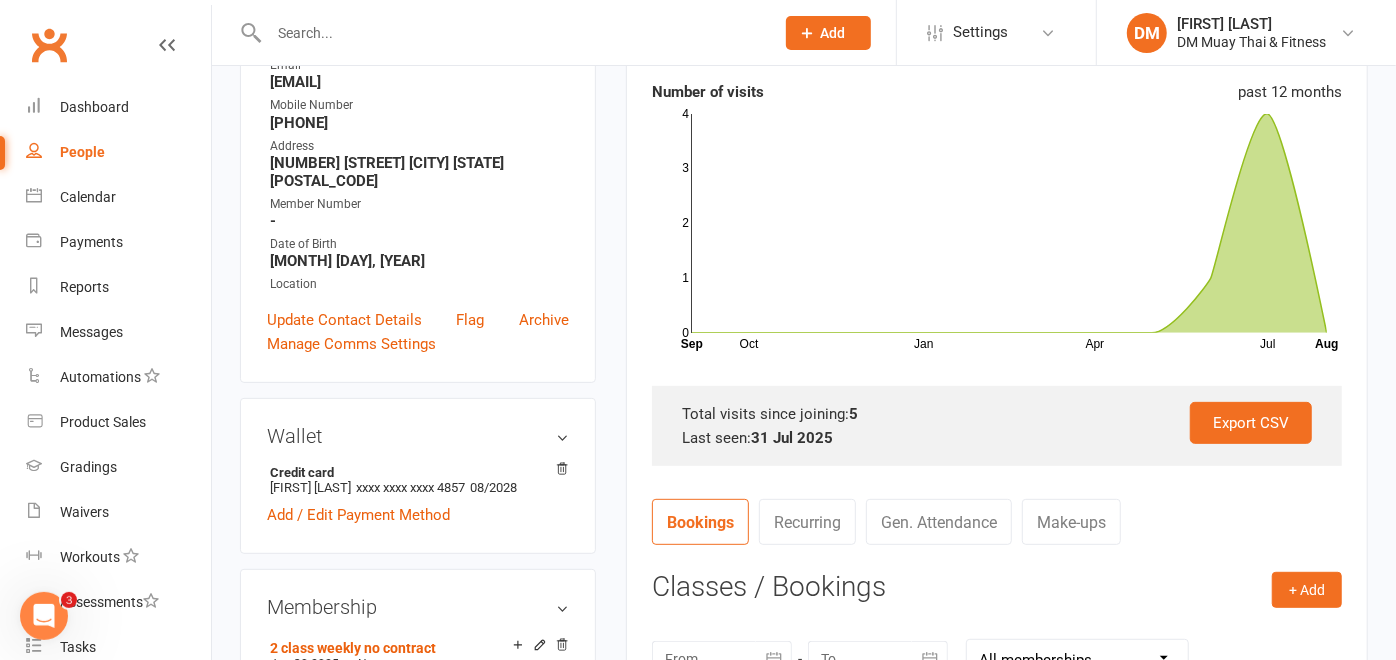 scroll, scrollTop: 555, scrollLeft: 0, axis: vertical 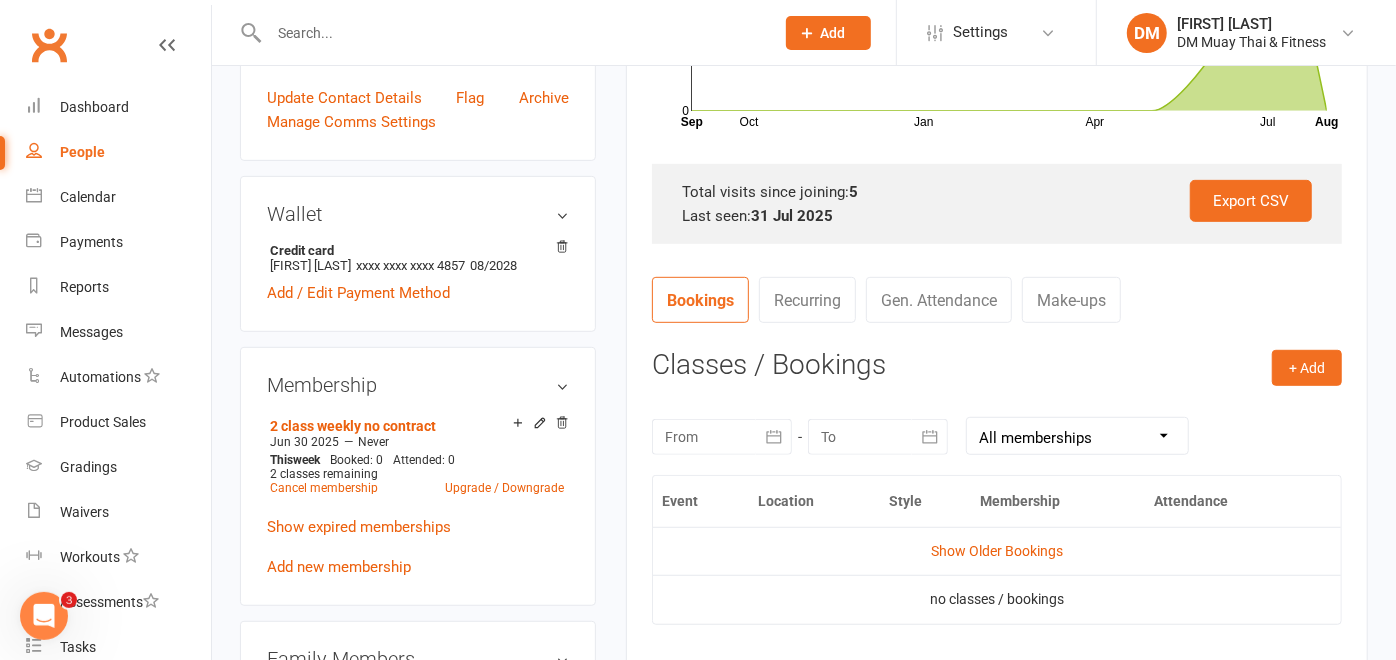 click on "Gen. Attendance" at bounding box center (939, 300) 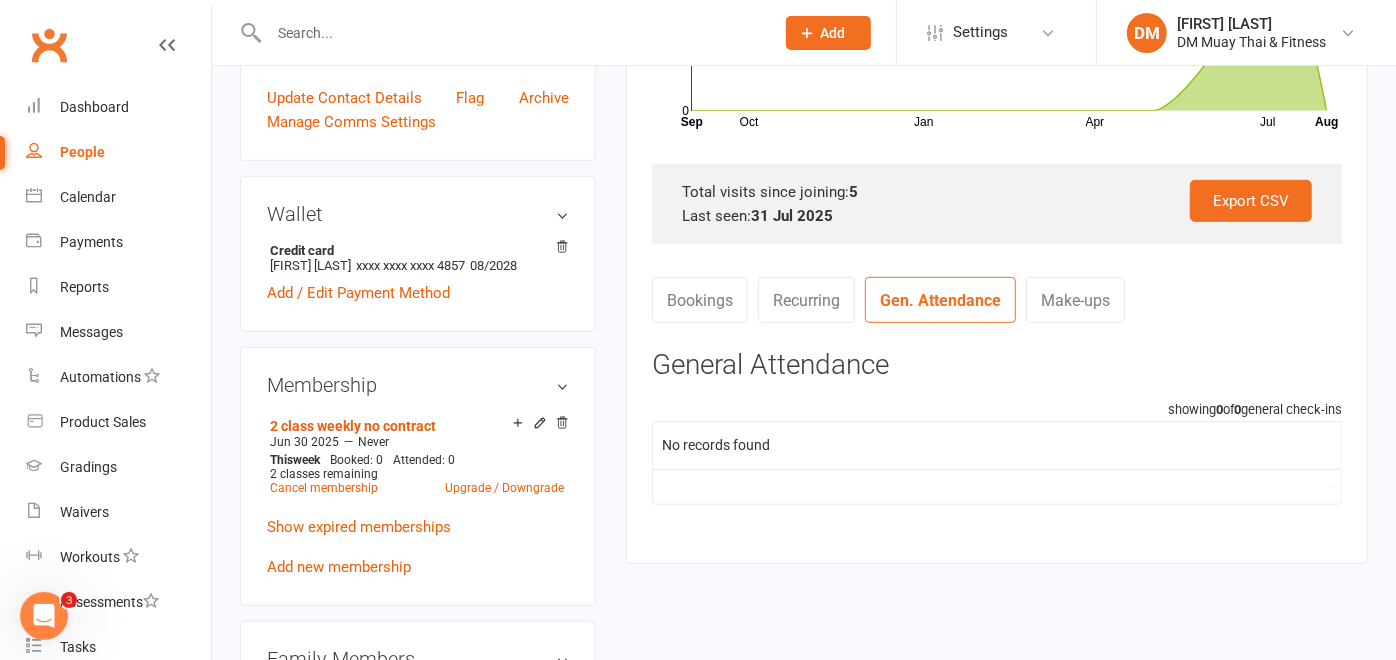 click on "Recurring" at bounding box center (806, 300) 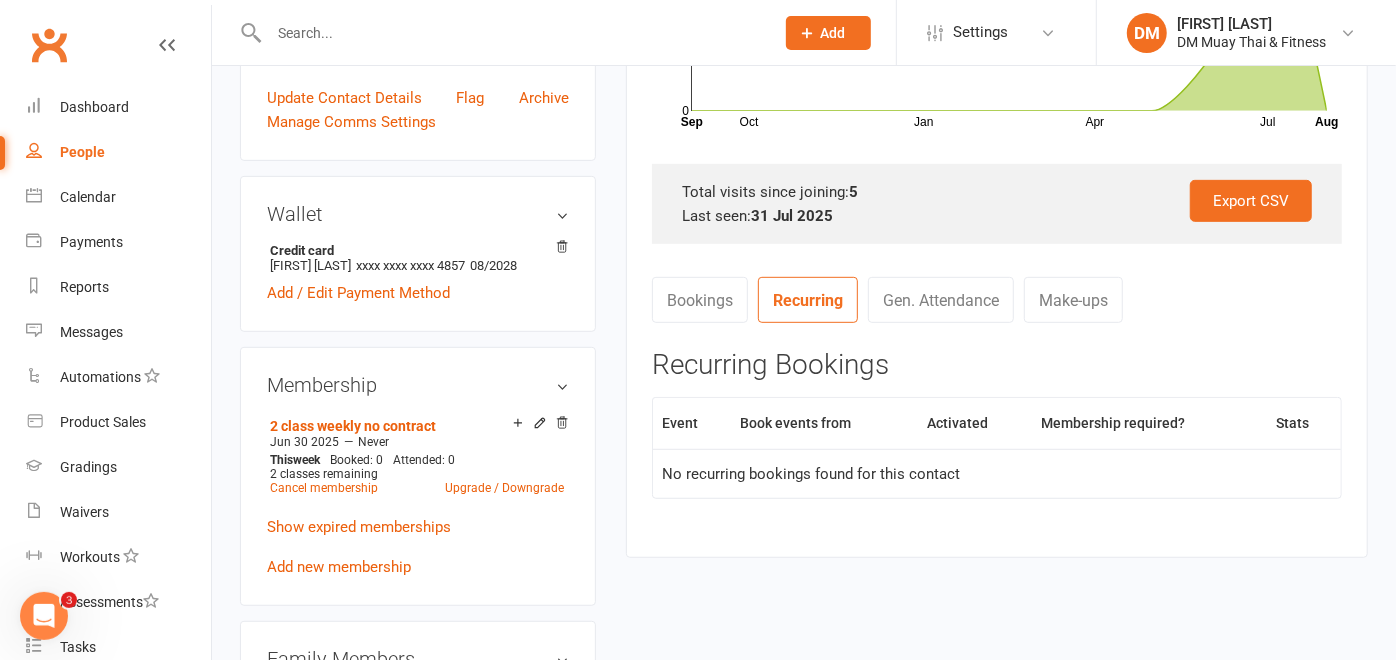 click on "Bookings" at bounding box center [700, 300] 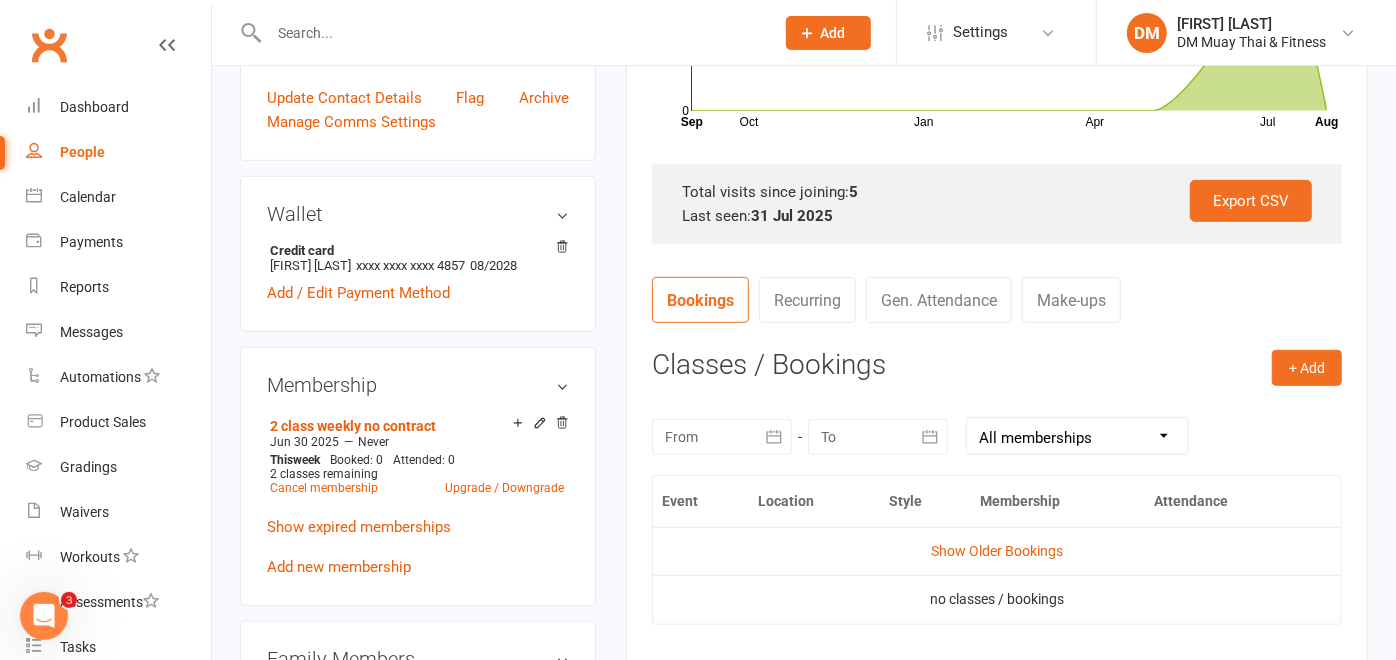 scroll, scrollTop: 666, scrollLeft: 0, axis: vertical 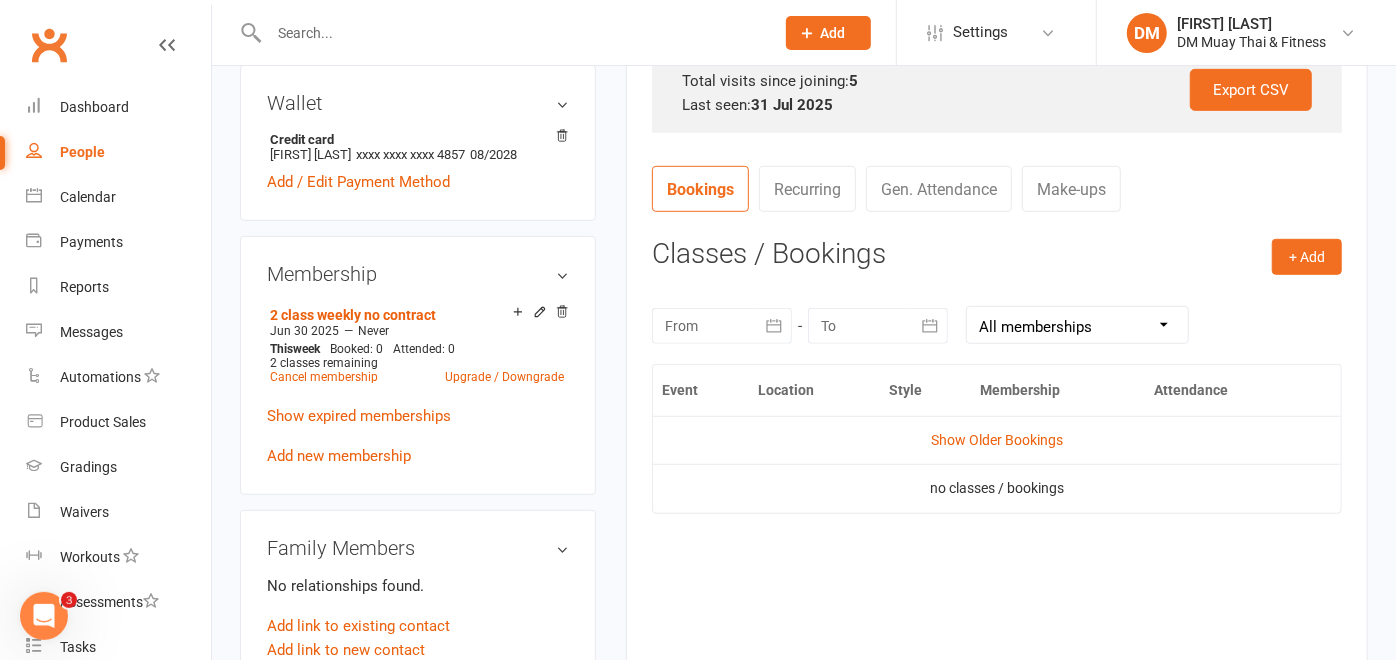 click 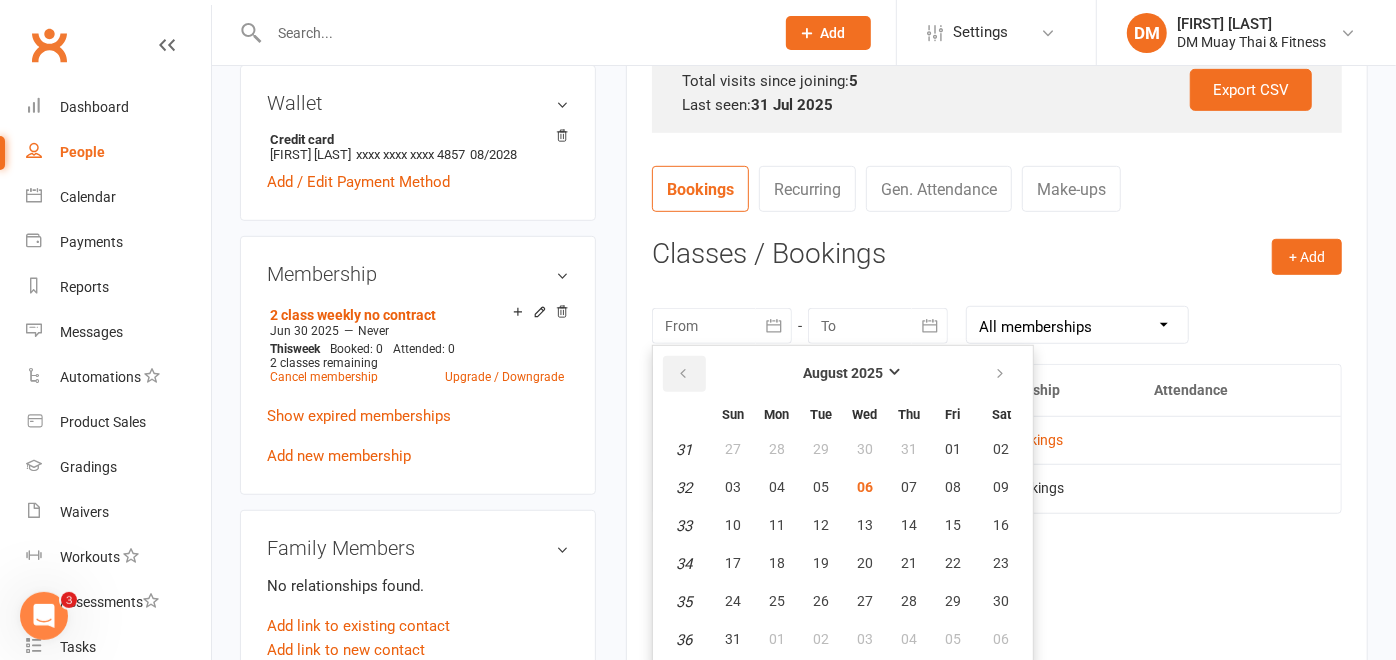 click at bounding box center [683, 374] 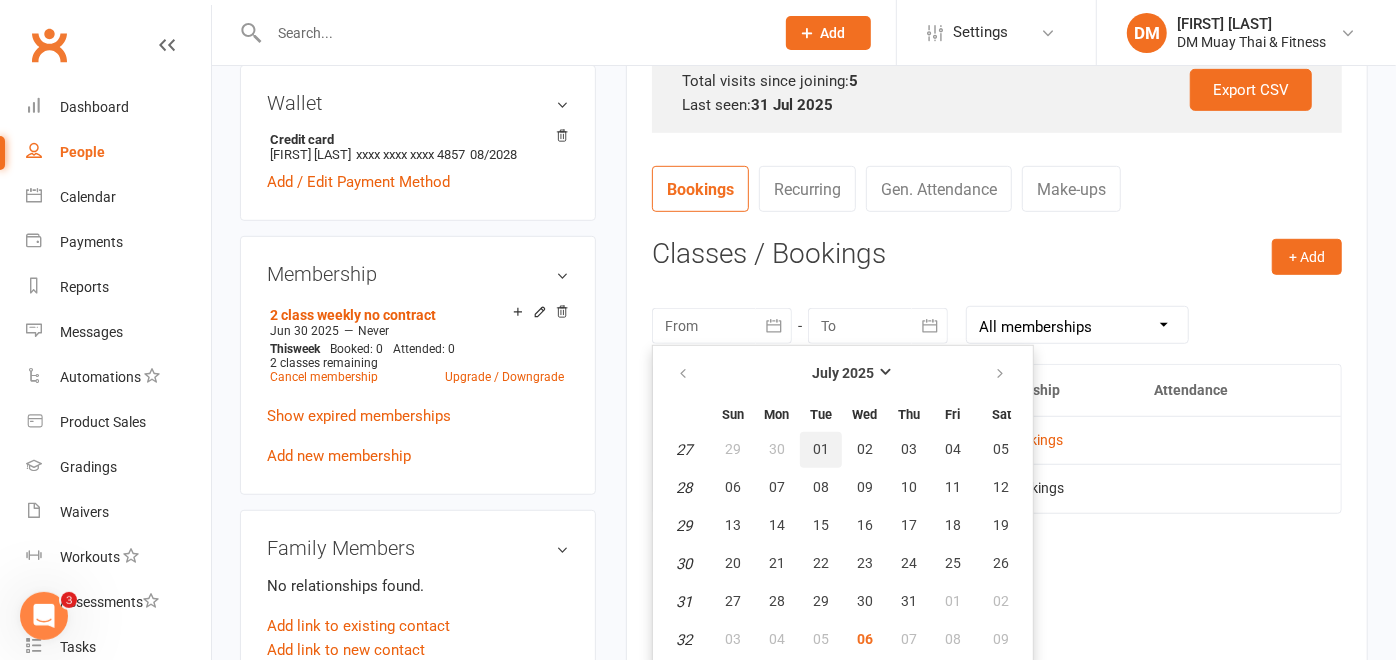 click on "01" at bounding box center (821, 450) 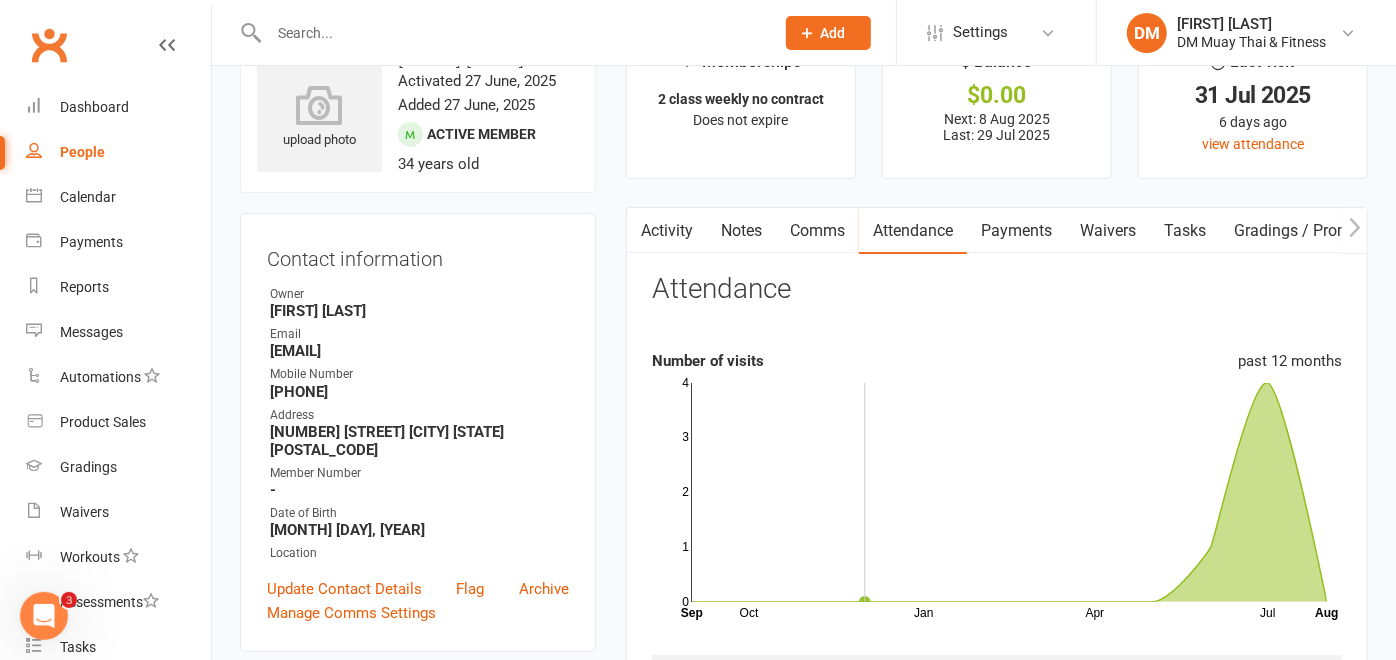 scroll, scrollTop: 0, scrollLeft: 0, axis: both 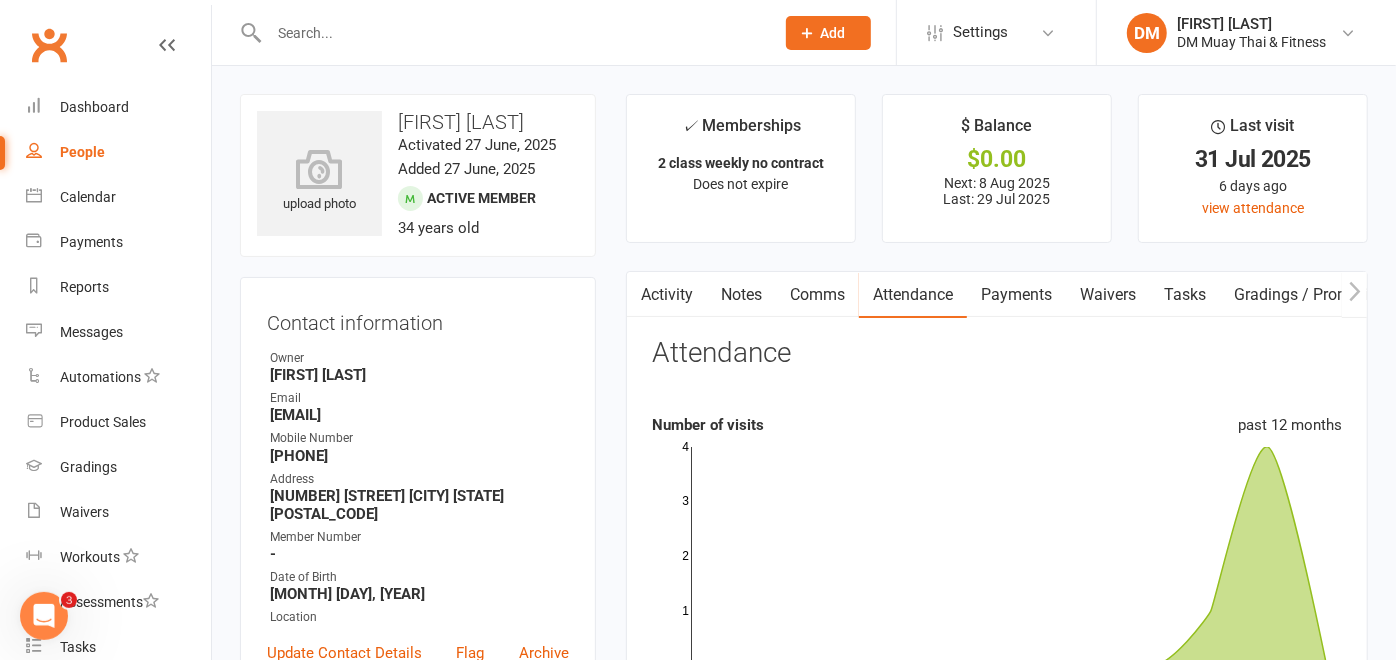 click on "Payments" at bounding box center [1016, 295] 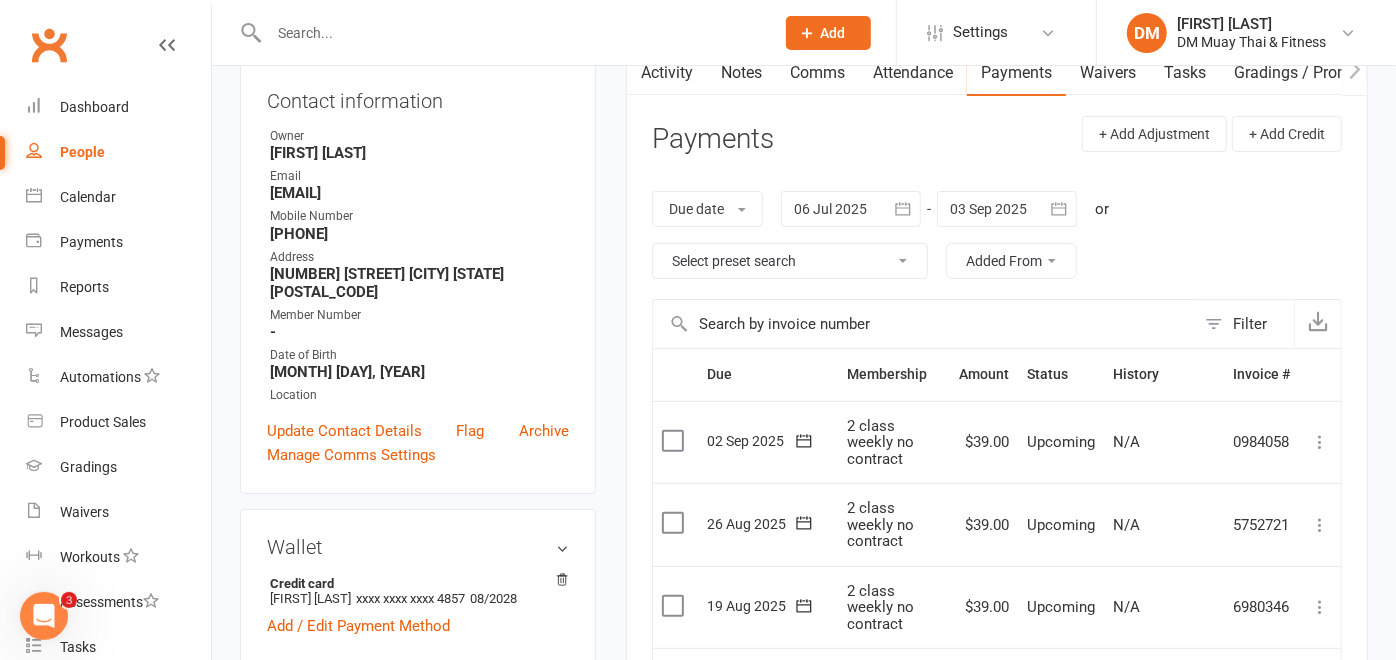 scroll, scrollTop: 0, scrollLeft: 0, axis: both 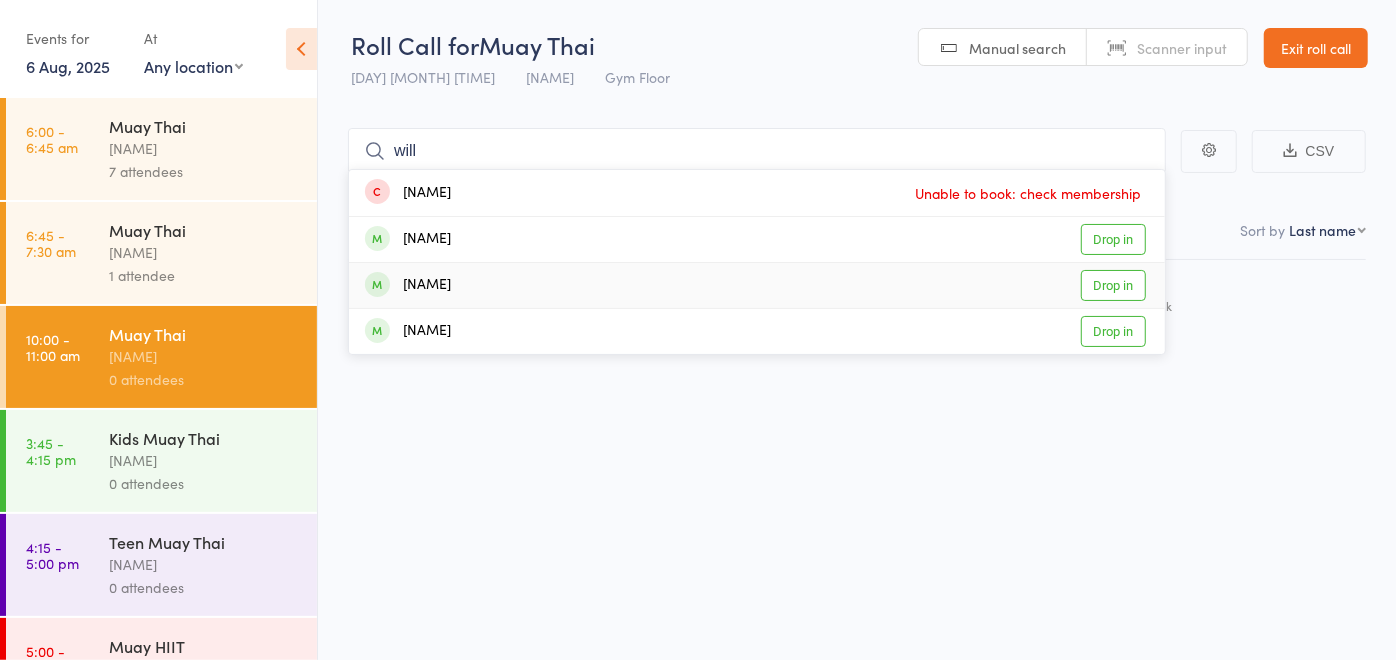 type on "will" 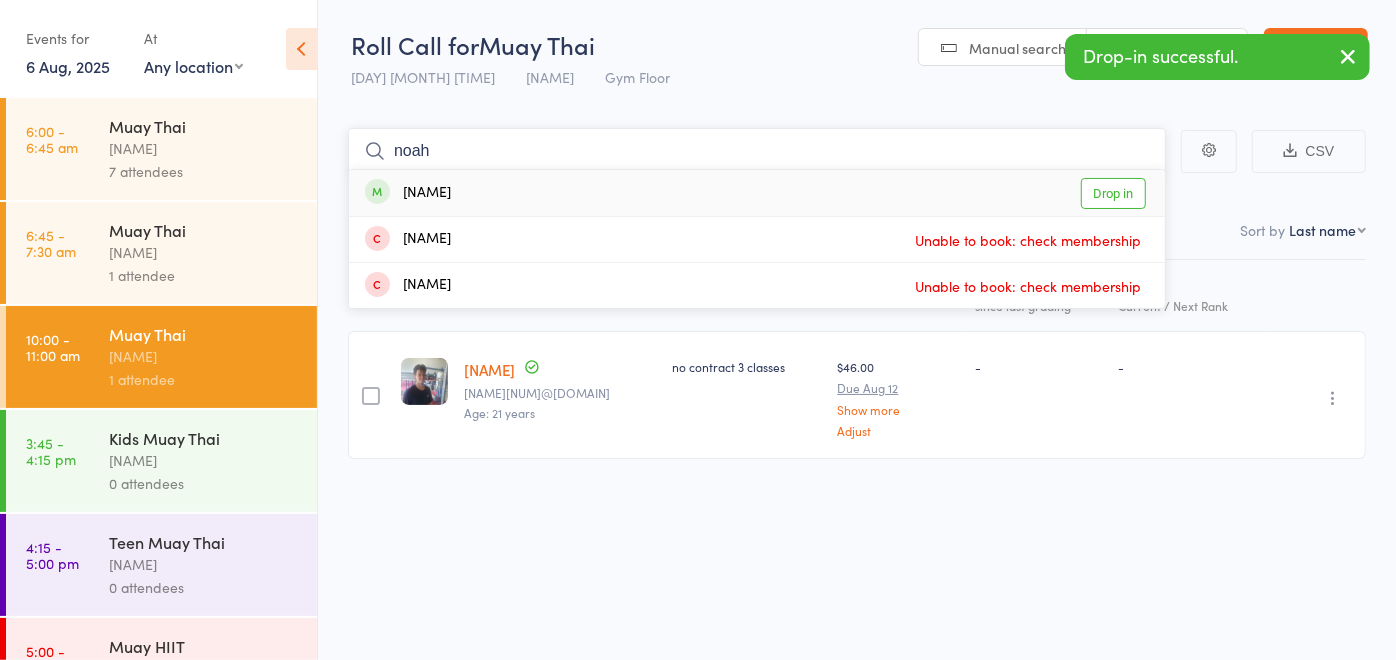 type on "noah" 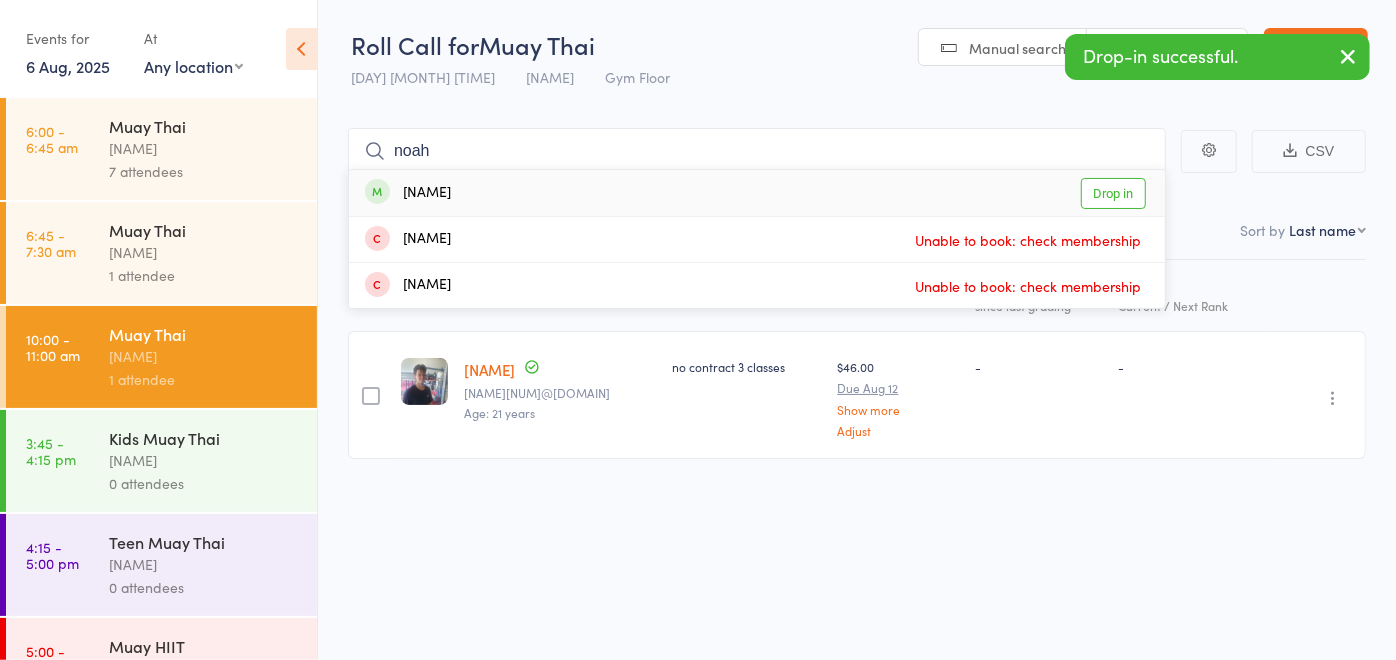 click on "Noah McDonald Drop in" at bounding box center [757, 193] 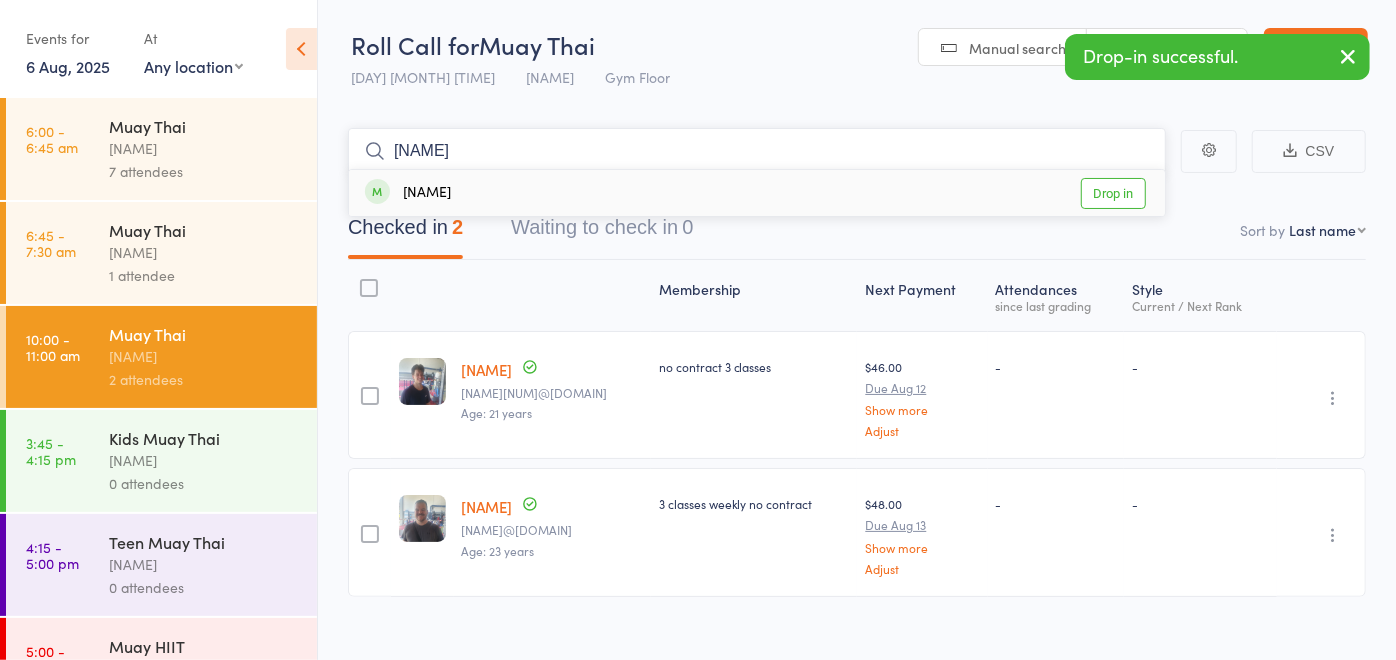 type on "duane" 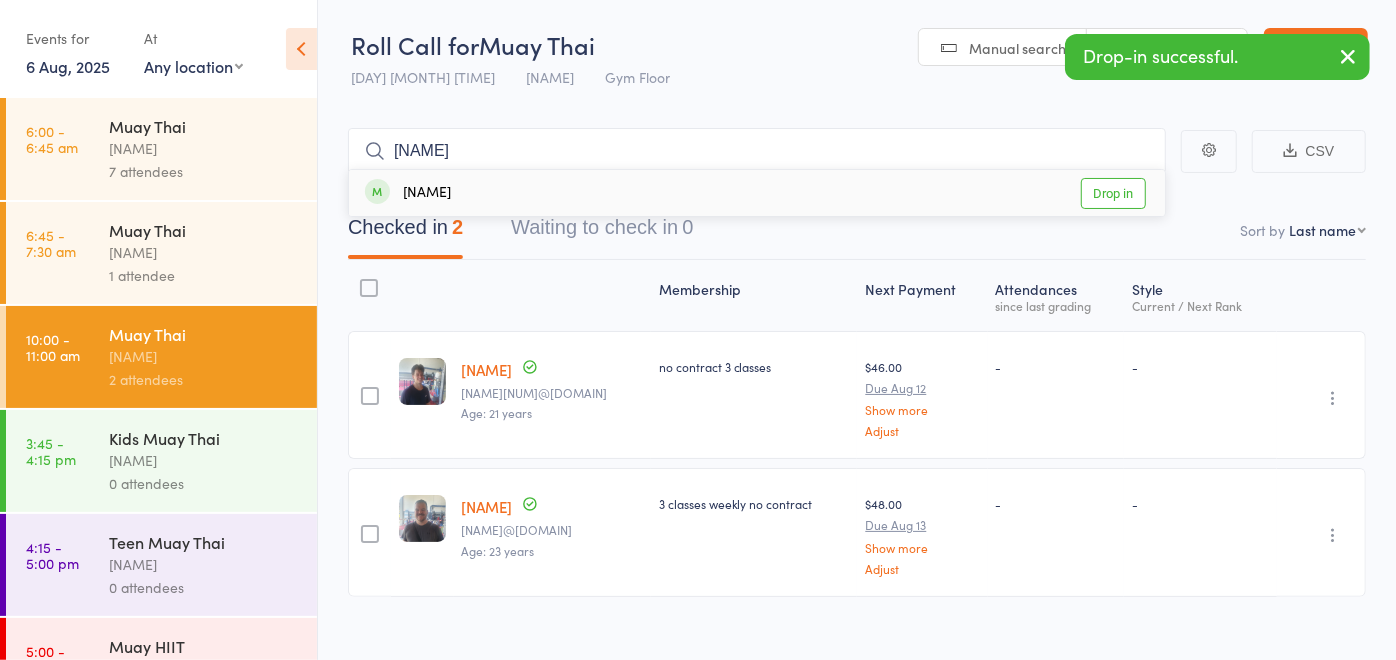 click on "Duane Watson Drop in" at bounding box center (757, 193) 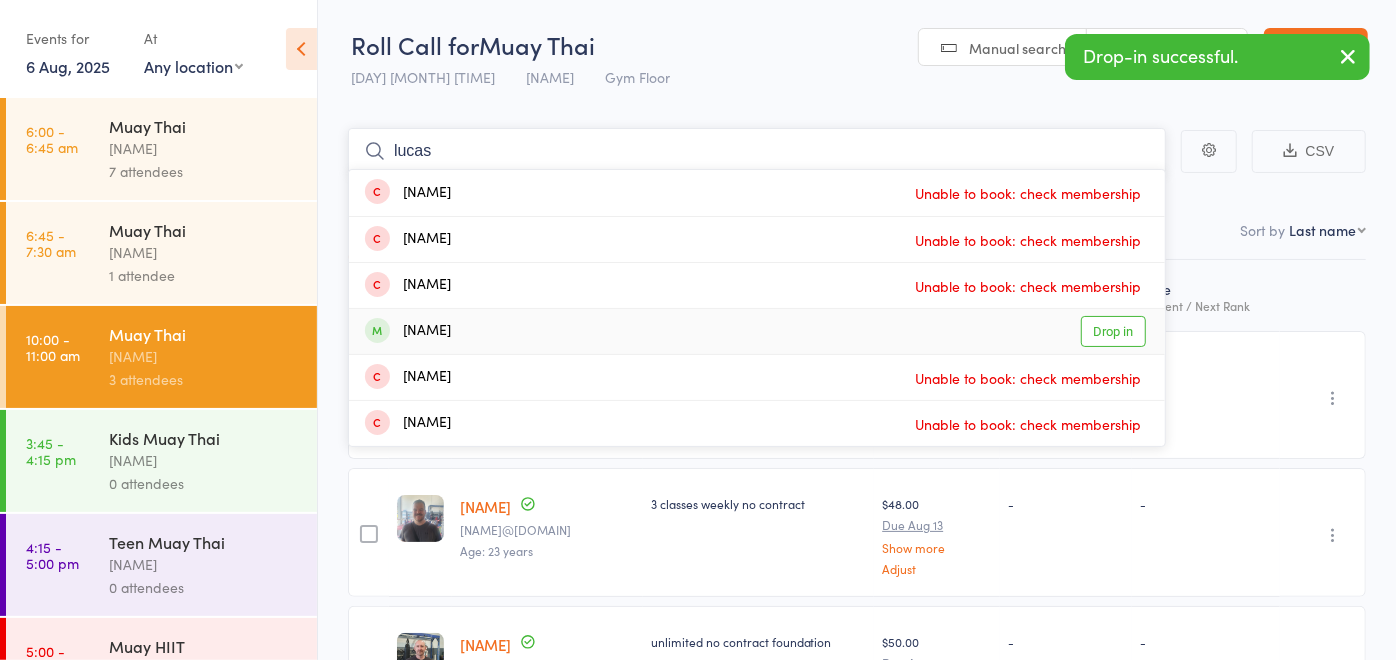 type on "lucas" 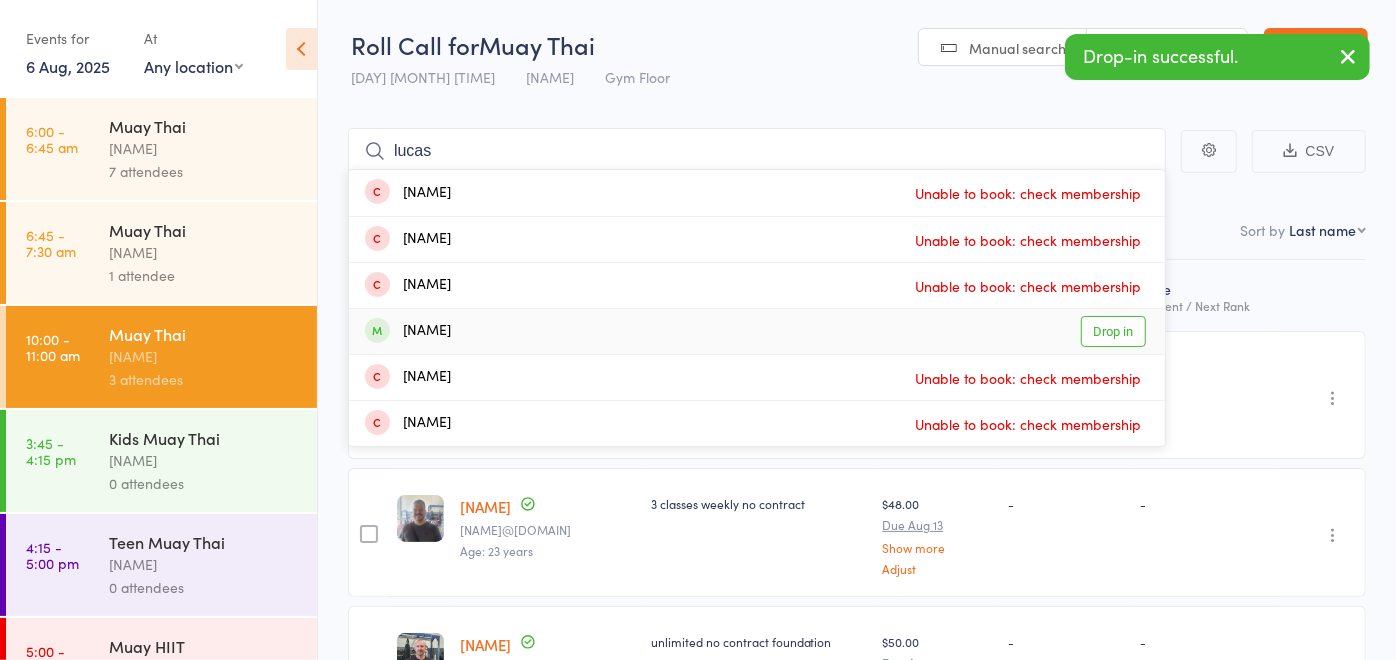 click on "Lucas Parker Drop in" at bounding box center (757, 331) 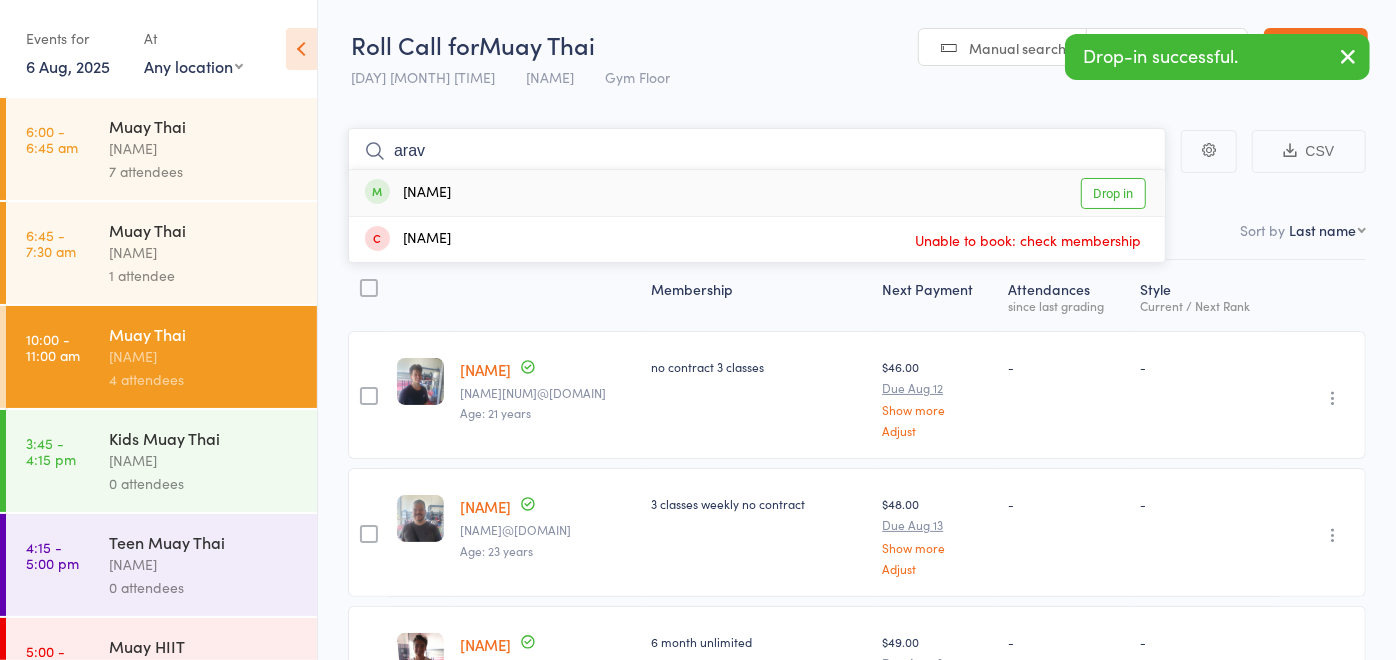 type on "arav" 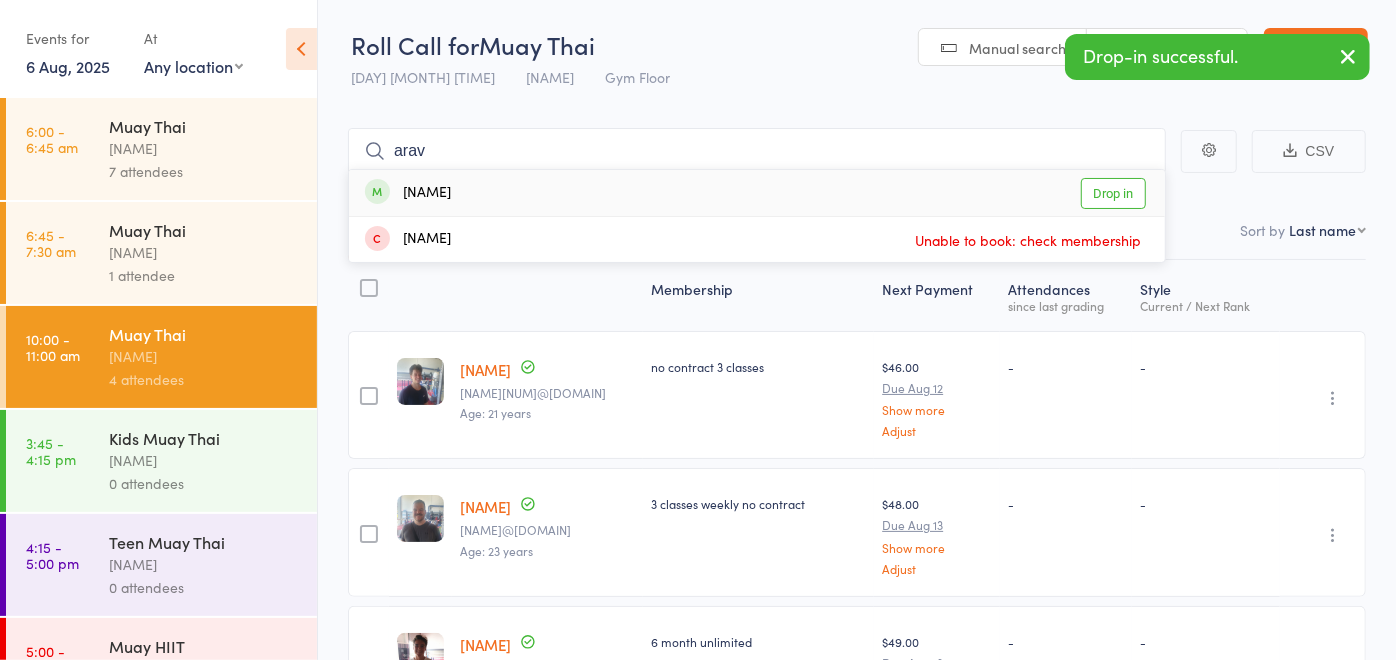 click on "Arav Yadav Drop in" at bounding box center [757, 193] 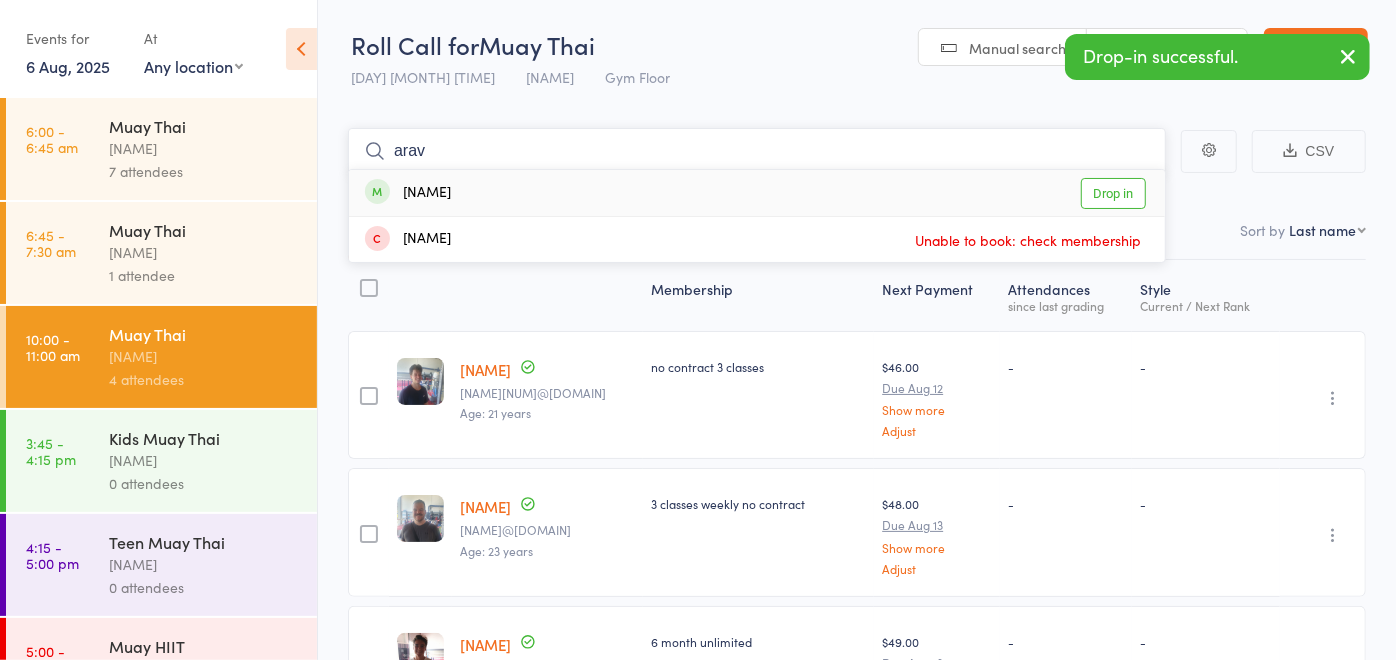 type 